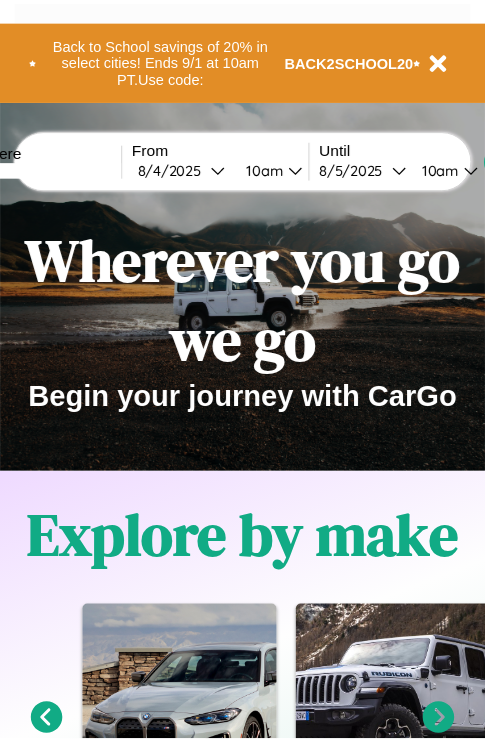 scroll, scrollTop: 0, scrollLeft: 0, axis: both 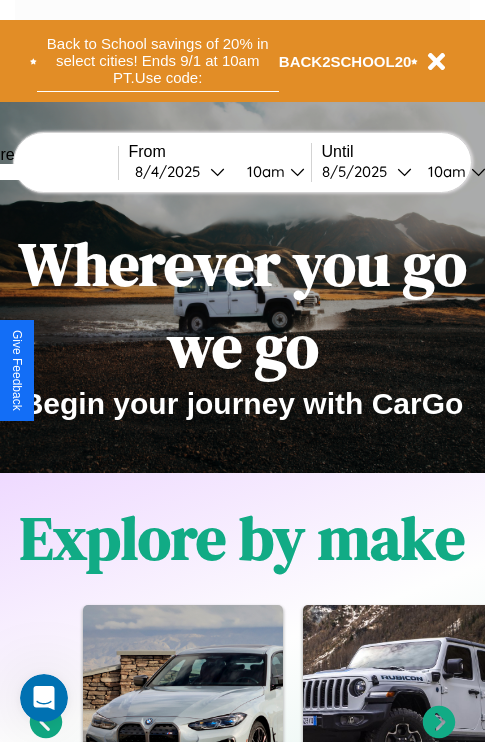 click on "Back to School savings of 20% in select cities! Ends 9/1 at 10am PT.  Use code:" at bounding box center [158, 61] 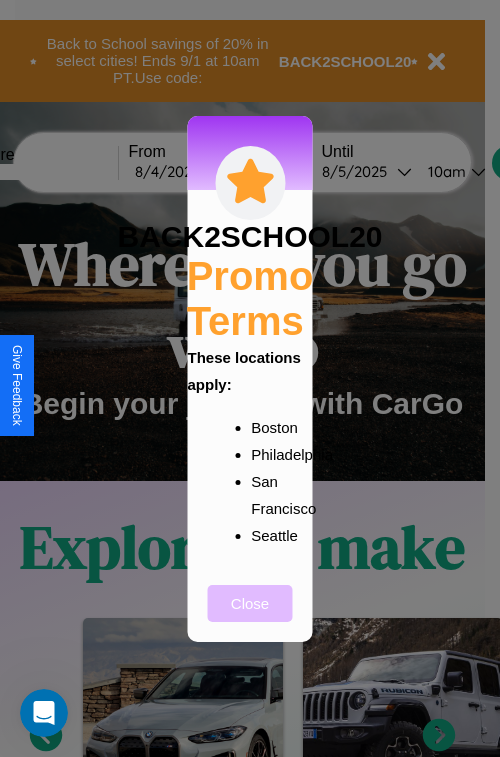 click on "Close" at bounding box center [250, 603] 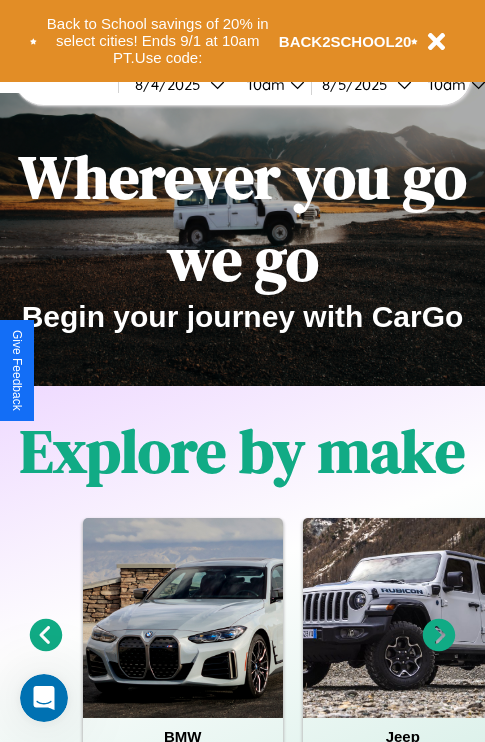 scroll, scrollTop: 0, scrollLeft: 0, axis: both 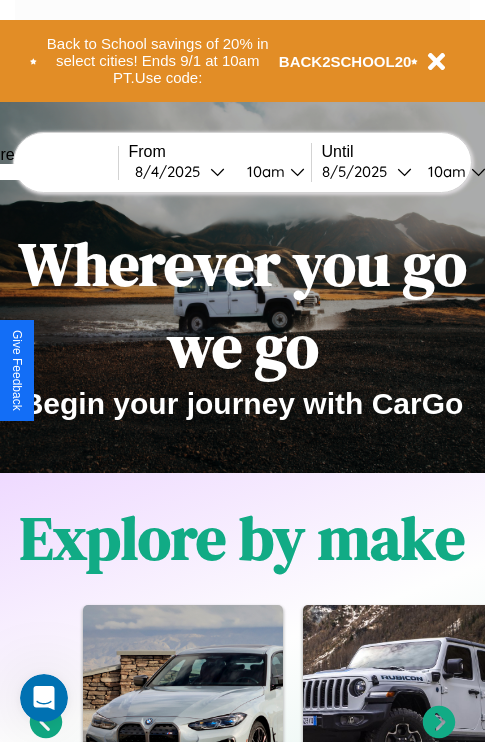 click at bounding box center (43, 172) 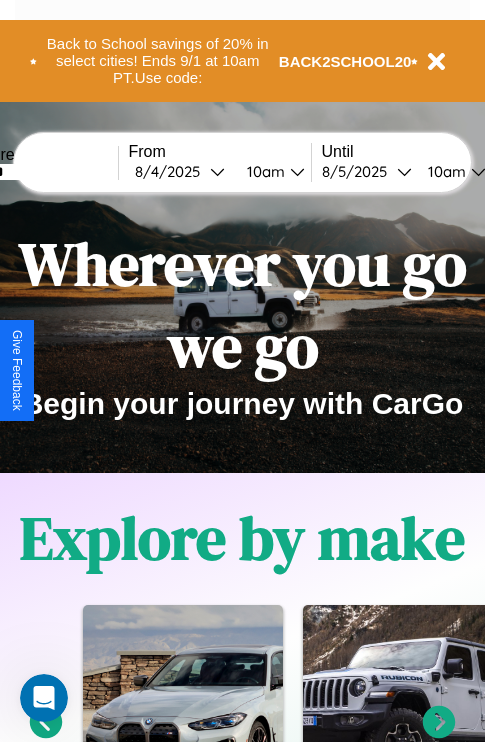 type on "******" 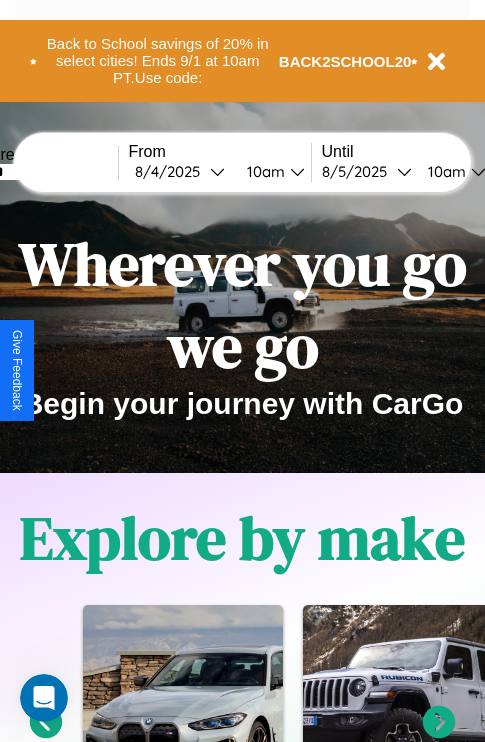 click on "[DATE]" at bounding box center [172, 171] 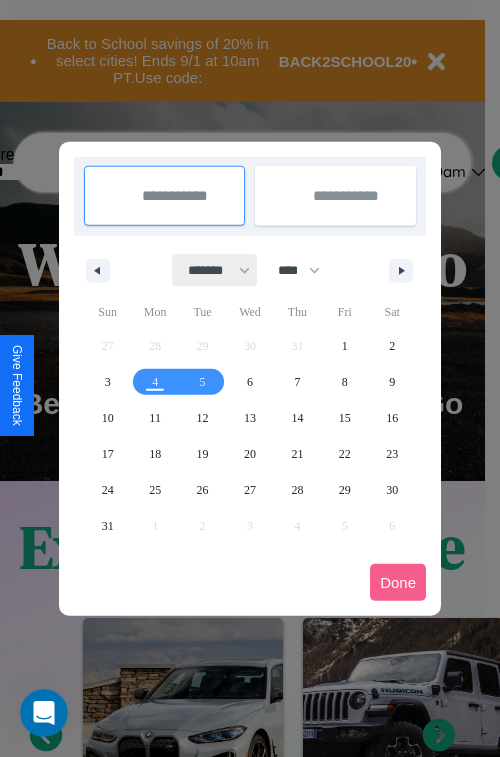click on "******* ******** ***** ***** *** **** **** ****** ********* ******* ******** ********" at bounding box center [215, 270] 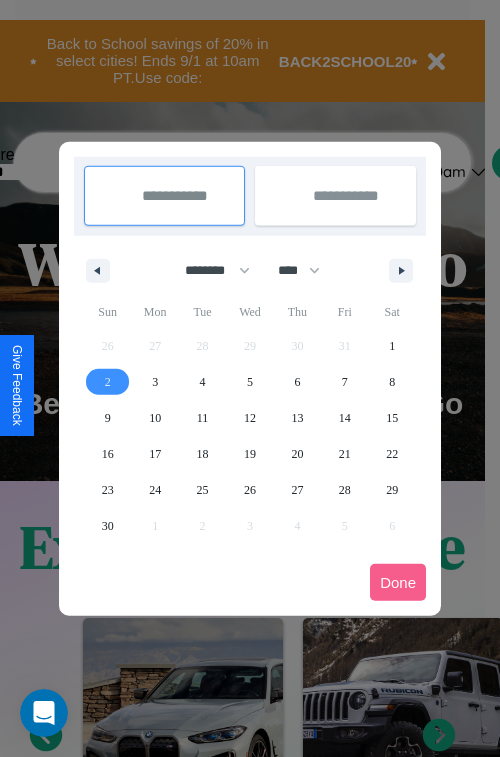 click on "2" at bounding box center (108, 382) 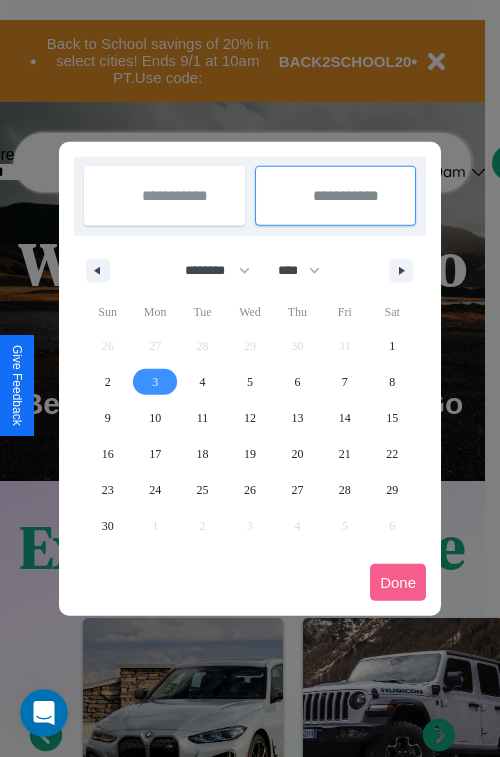click on "3" at bounding box center (155, 382) 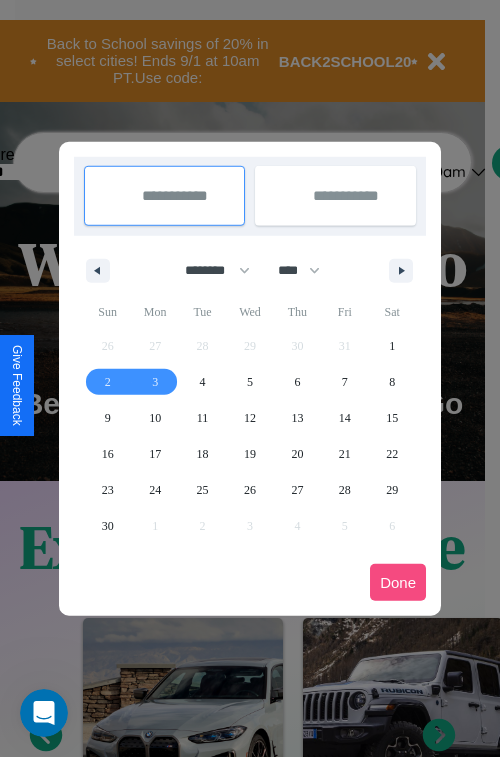 click on "Done" at bounding box center (398, 582) 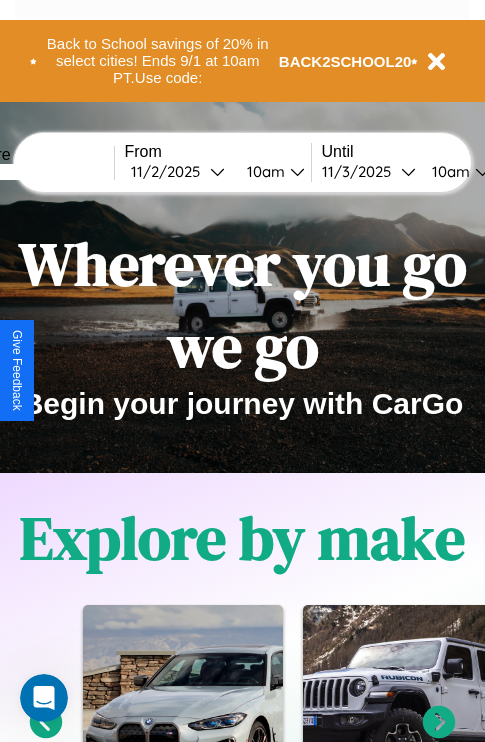 scroll, scrollTop: 0, scrollLeft: 71, axis: horizontal 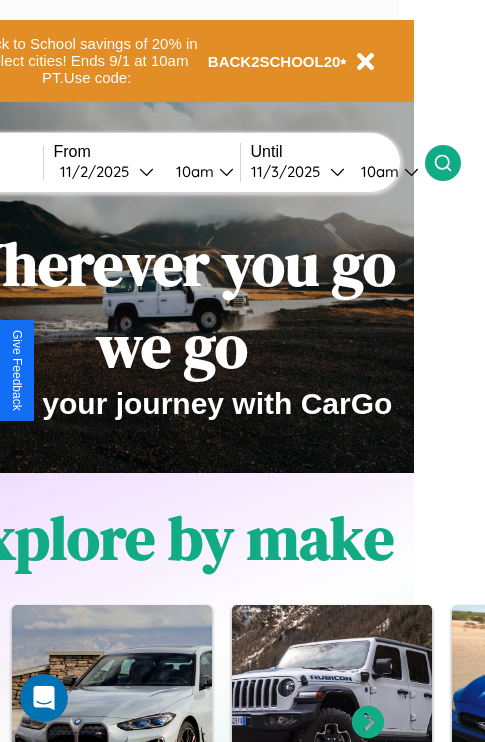 click 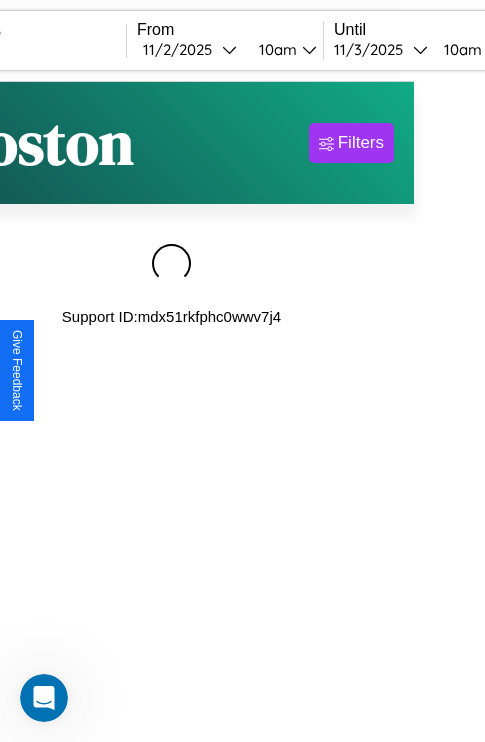 scroll, scrollTop: 0, scrollLeft: 0, axis: both 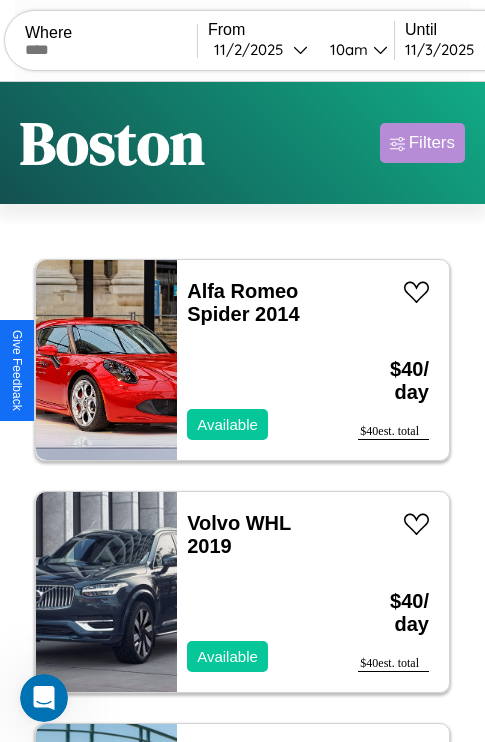 click on "Filters" at bounding box center (432, 143) 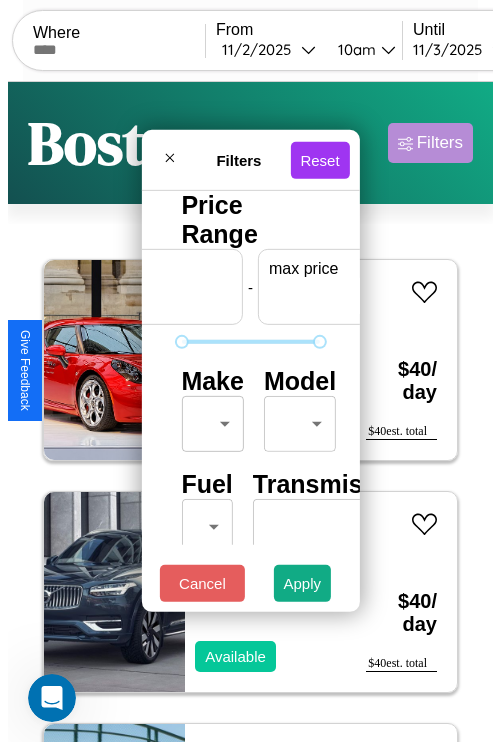 scroll, scrollTop: 0, scrollLeft: 124, axis: horizontal 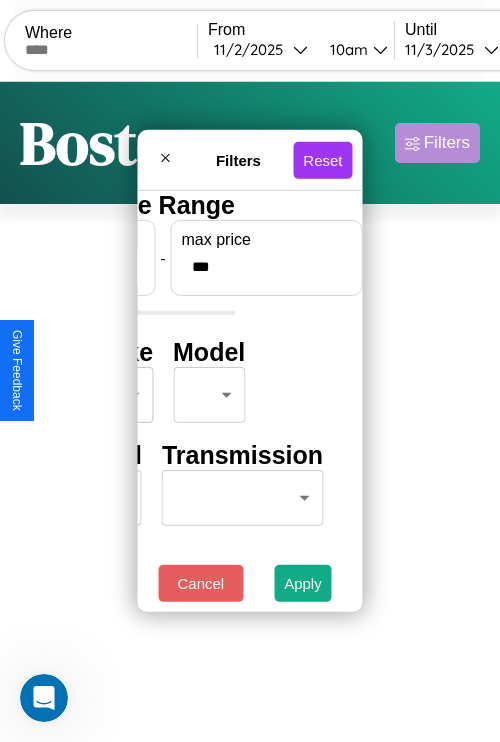 type on "***" 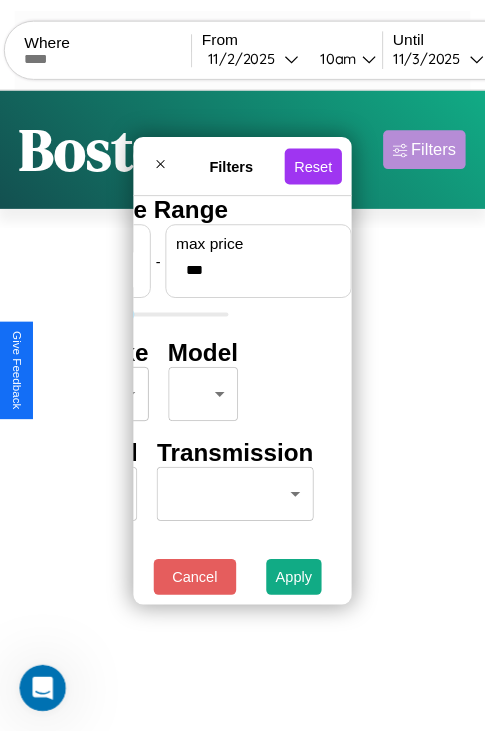 scroll, scrollTop: 0, scrollLeft: 0, axis: both 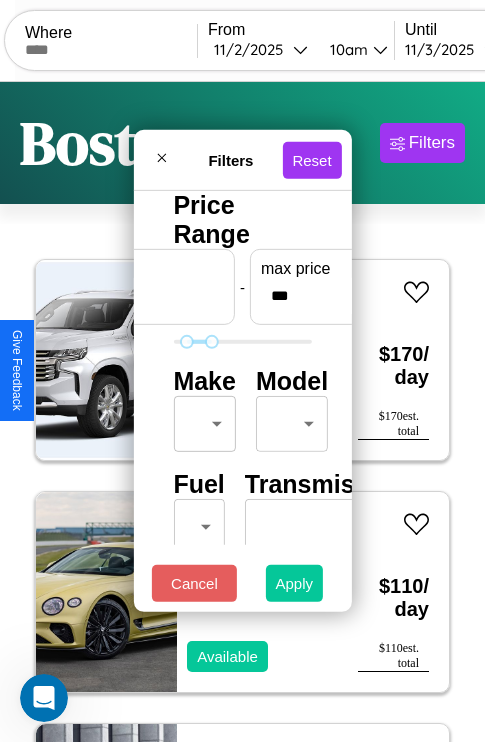 type on "**" 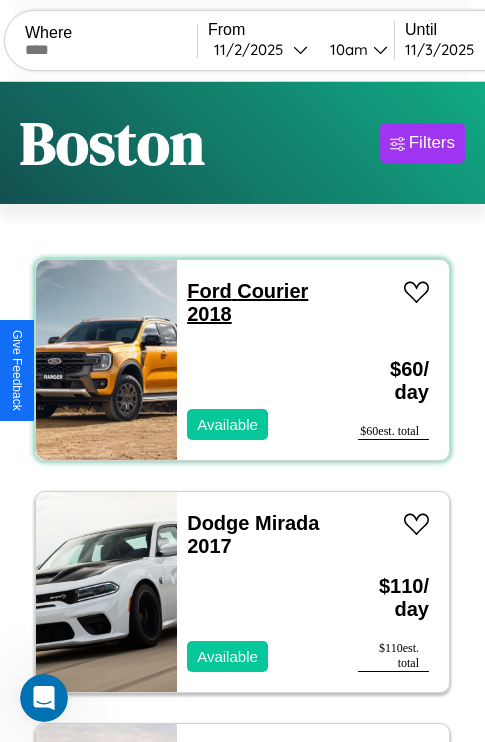 click on "Ford   Courier   2018" at bounding box center (247, 302) 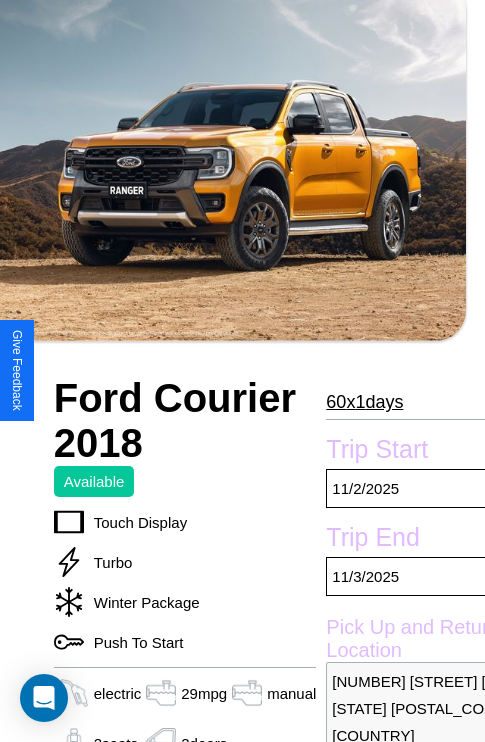 scroll, scrollTop: 439, scrollLeft: 80, axis: both 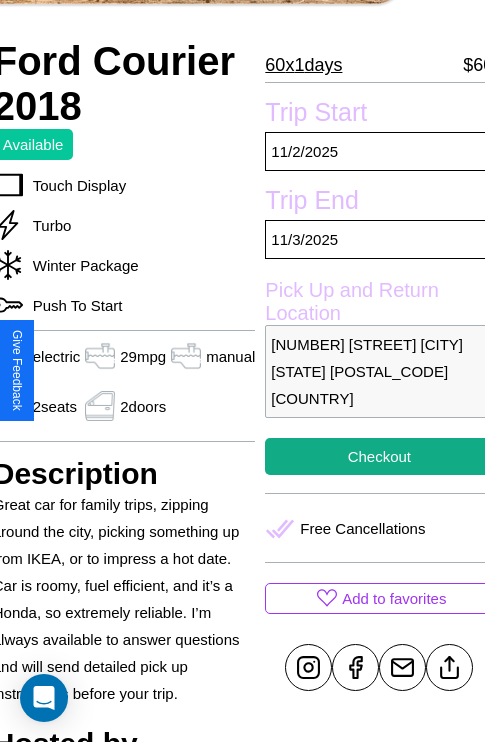 click on "[NUMBER] [STREET] [CITY] [STATE] [POSTAL_CODE] [COUNTRY]" at bounding box center [379, 371] 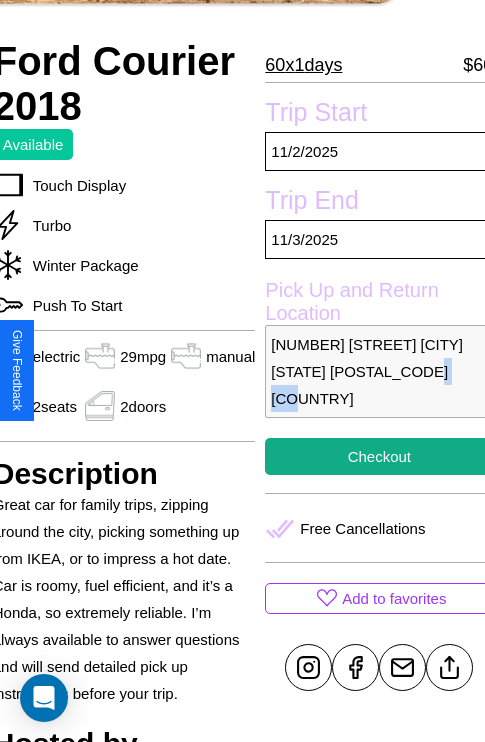 click on "[NUMBER] [STREET] [CITY] [STATE] [POSTAL_CODE] [COUNTRY]" at bounding box center (379, 371) 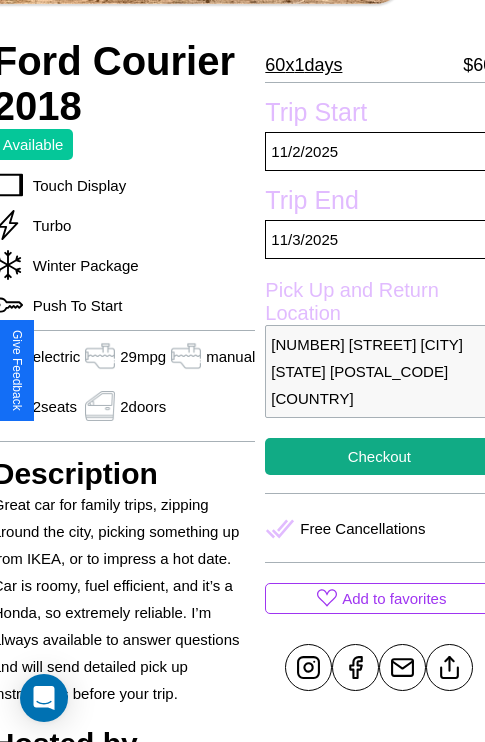 click on "[NUMBER] [STREET] [CITY] [STATE] [POSTAL_CODE] [COUNTRY]" at bounding box center [379, 371] 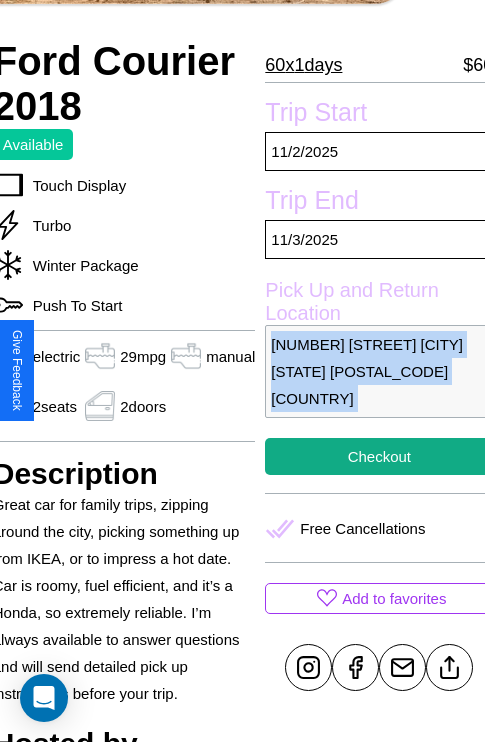 click on "[NUMBER] [STREET] [CITY] [STATE] [POSTAL_CODE] [COUNTRY]" at bounding box center (379, 371) 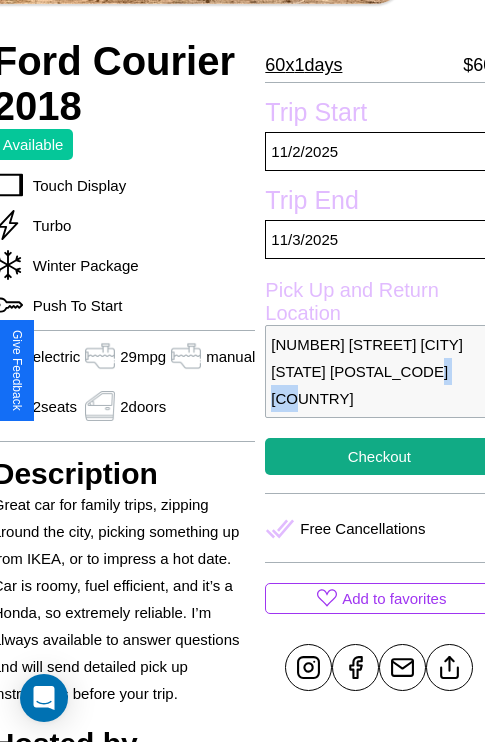 click on "7773 Washington Street  Boston Massachusetts 58269 United States" at bounding box center (379, 371) 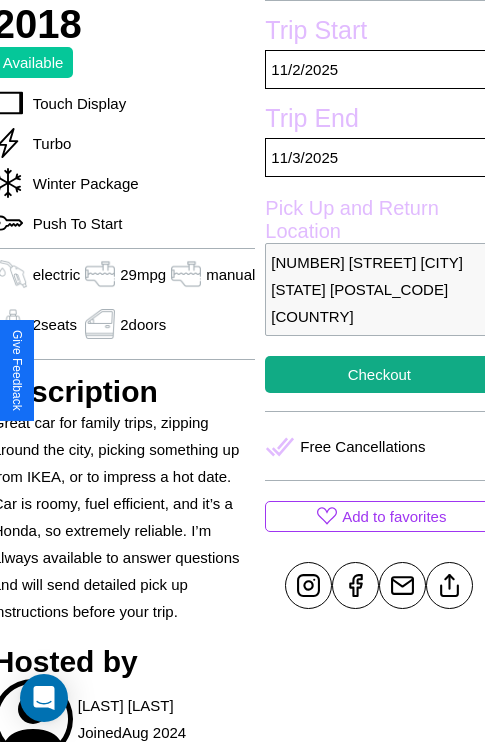 scroll, scrollTop: 524, scrollLeft: 80, axis: both 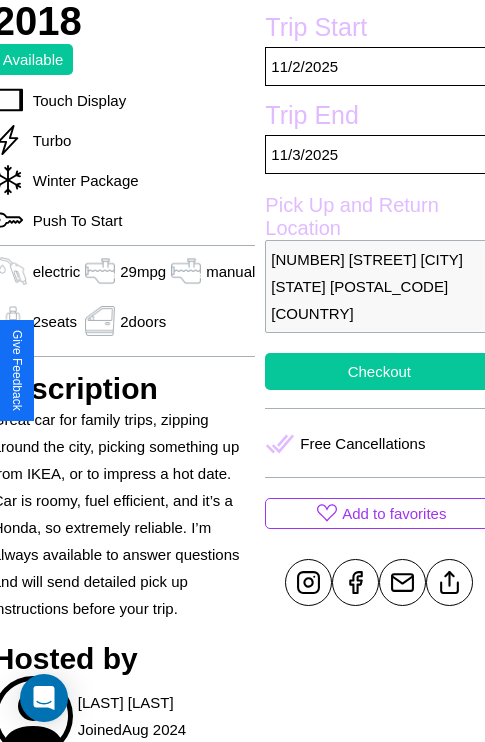 click on "Checkout" at bounding box center [379, 371] 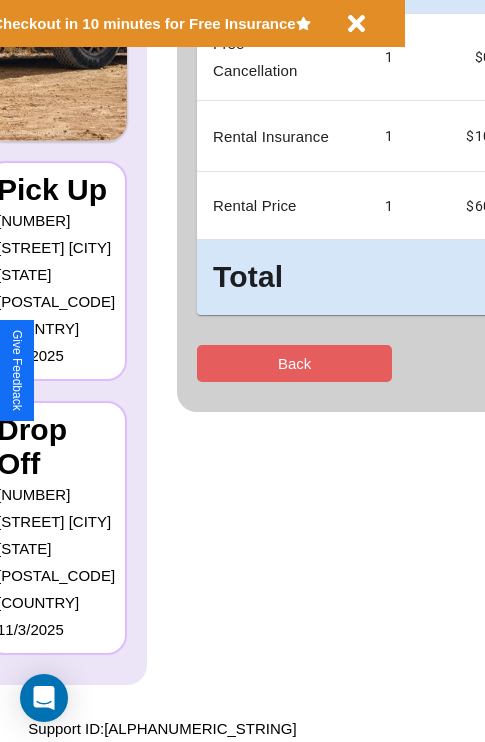 scroll, scrollTop: 0, scrollLeft: 0, axis: both 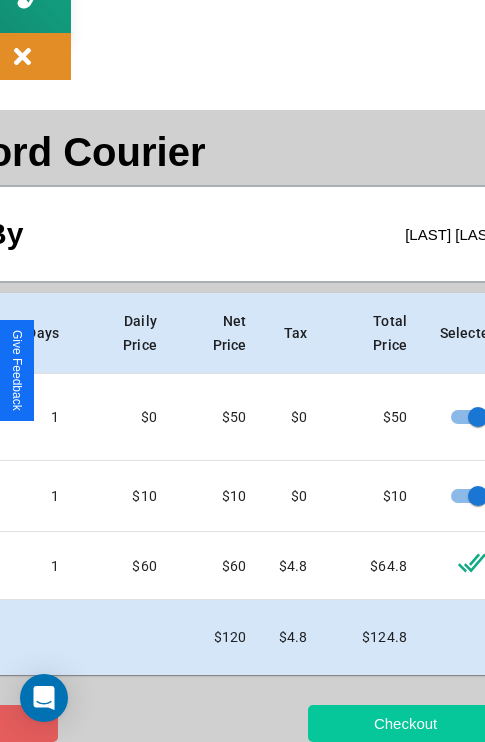 click on "Checkout" at bounding box center (405, 723) 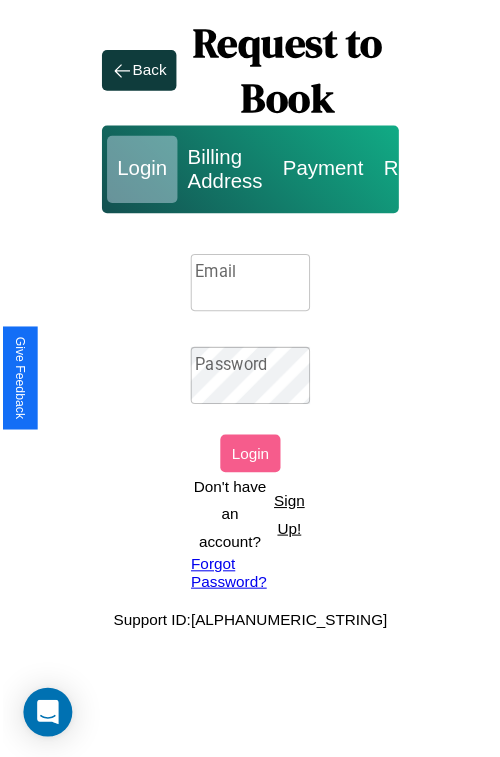 scroll, scrollTop: 0, scrollLeft: 0, axis: both 